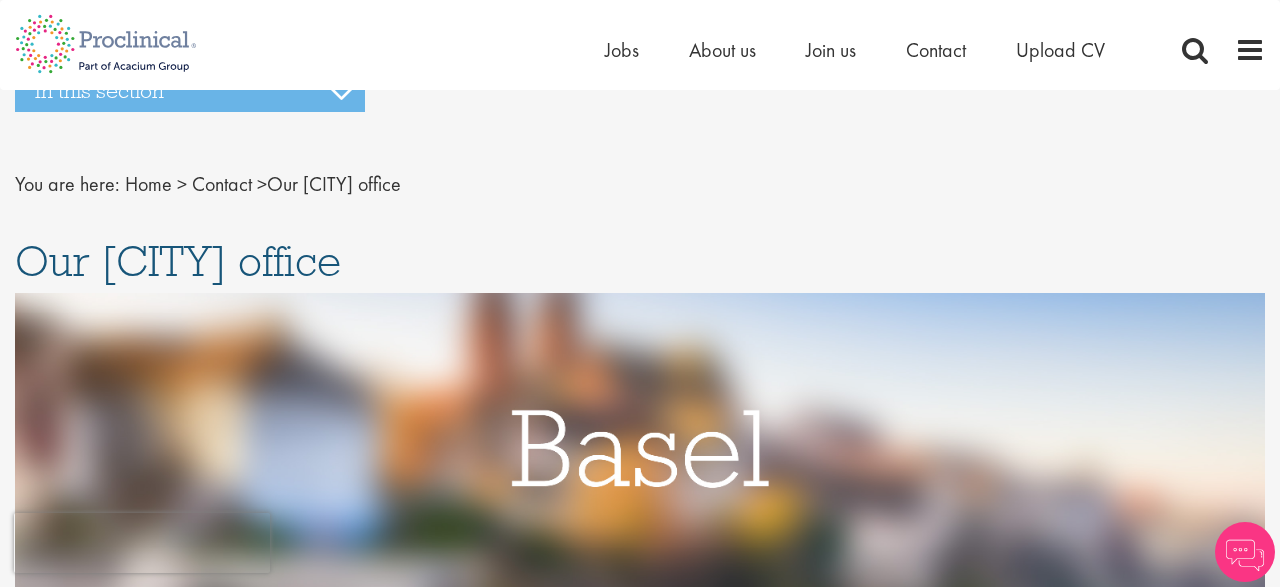 scroll, scrollTop: 0, scrollLeft: 0, axis: both 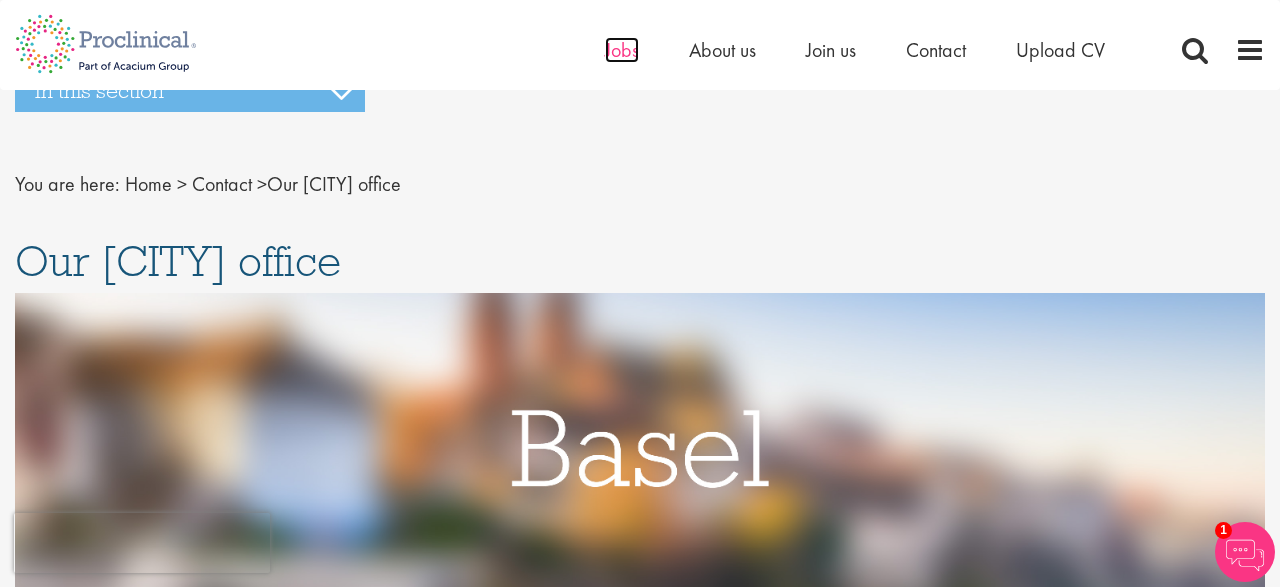 click on "Jobs" at bounding box center (622, 50) 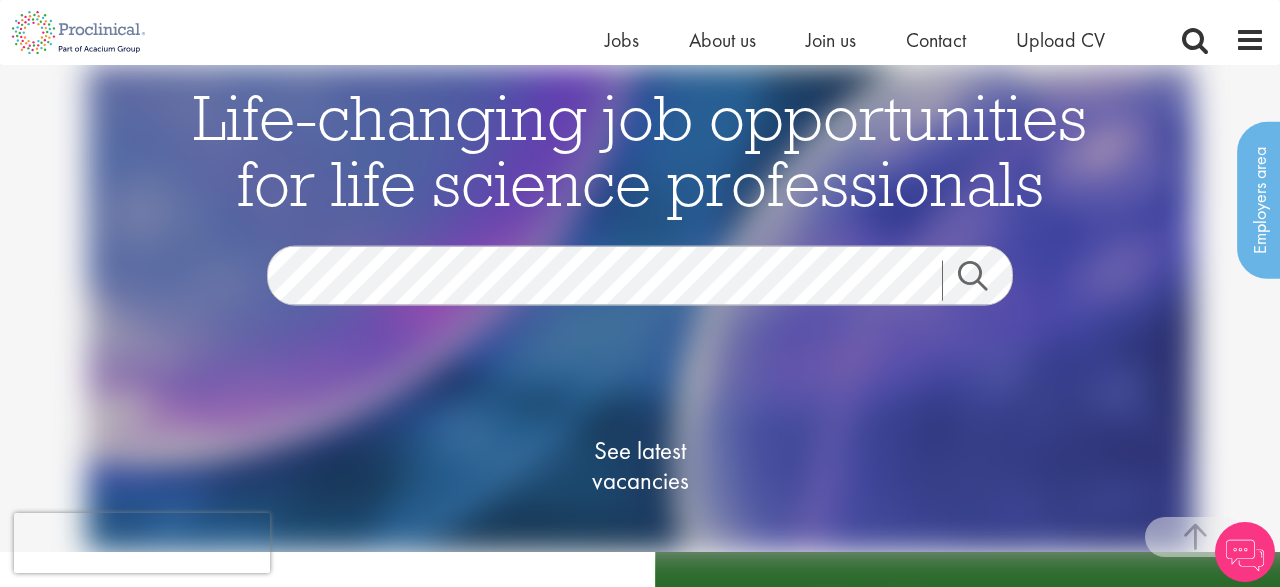 scroll, scrollTop: 1040, scrollLeft: 0, axis: vertical 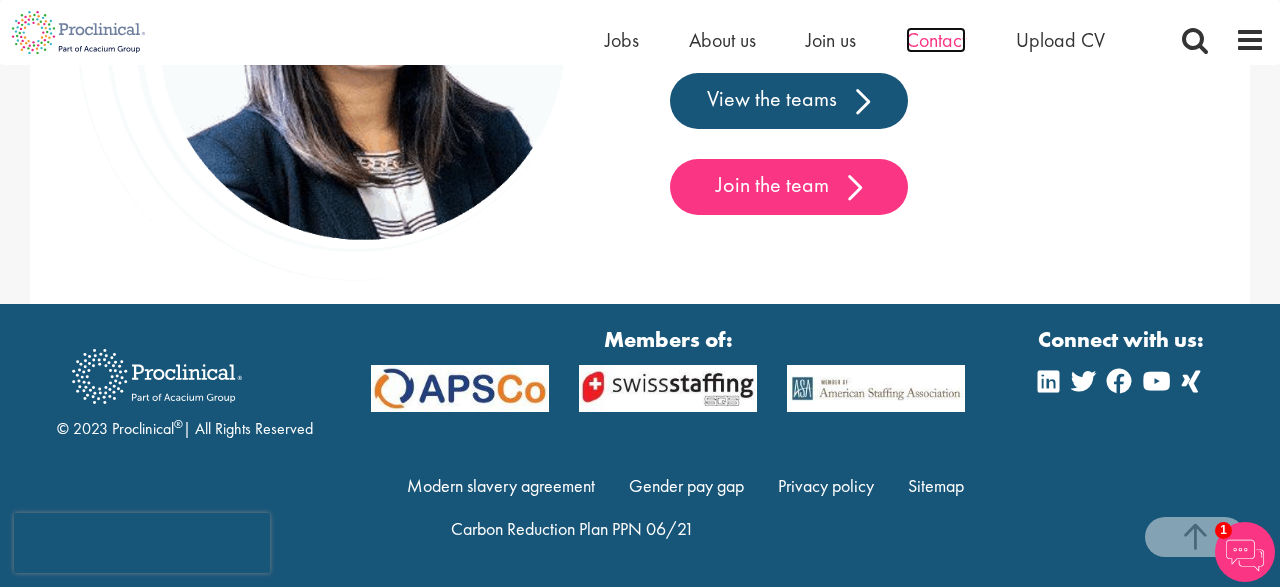 click on "Contact" at bounding box center [936, 40] 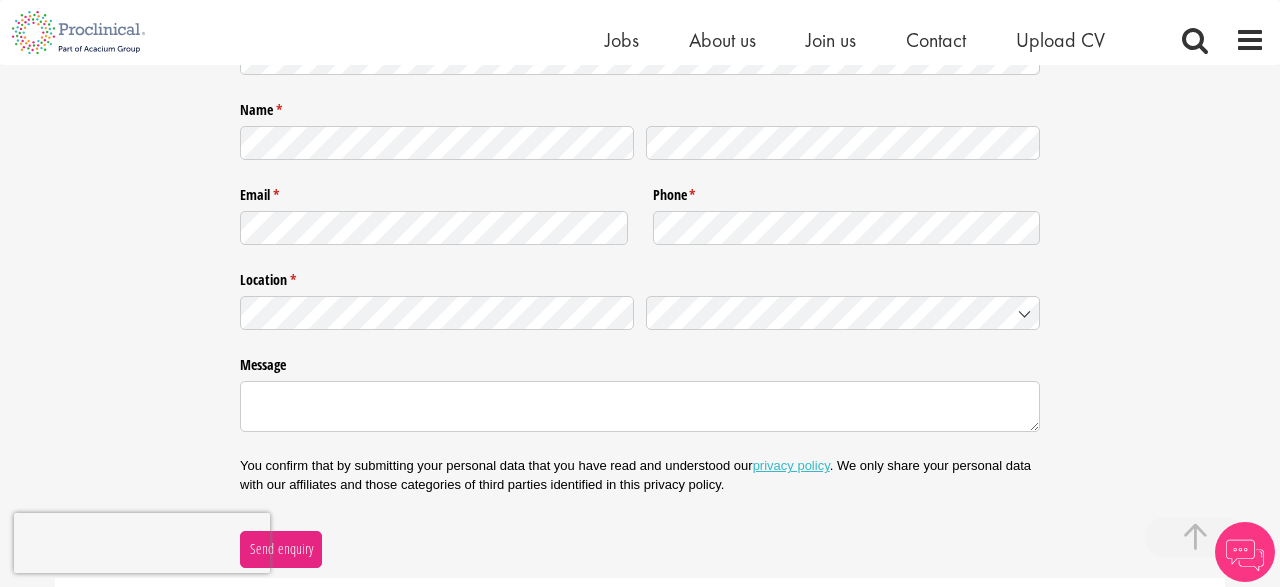 scroll, scrollTop: 832, scrollLeft: 0, axis: vertical 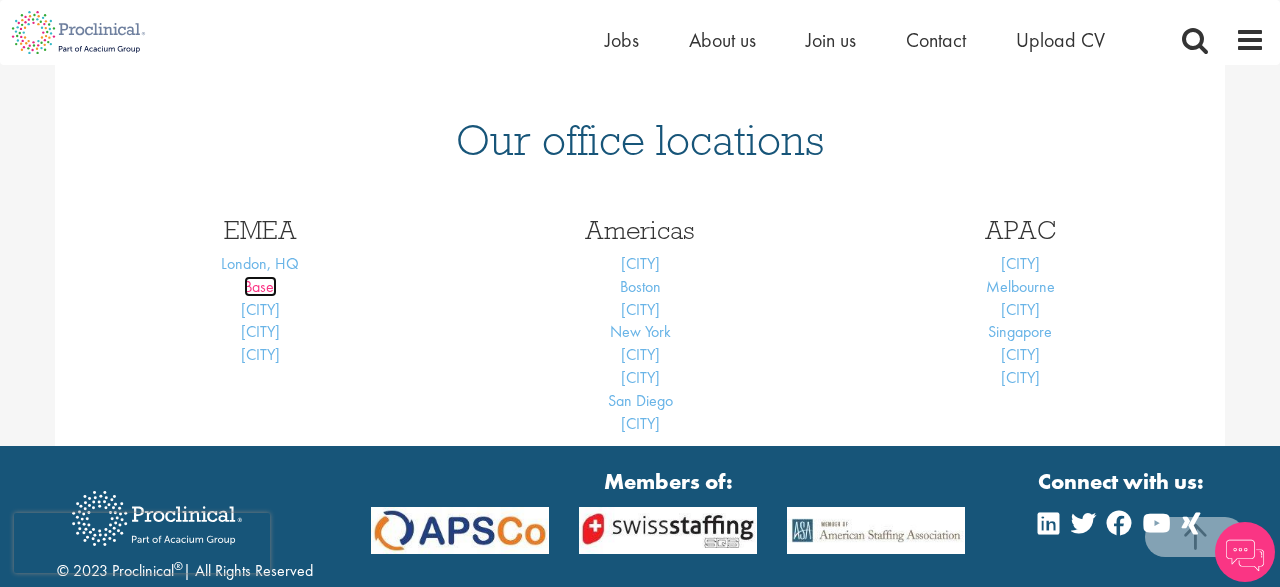 click on "Basel" at bounding box center [260, 286] 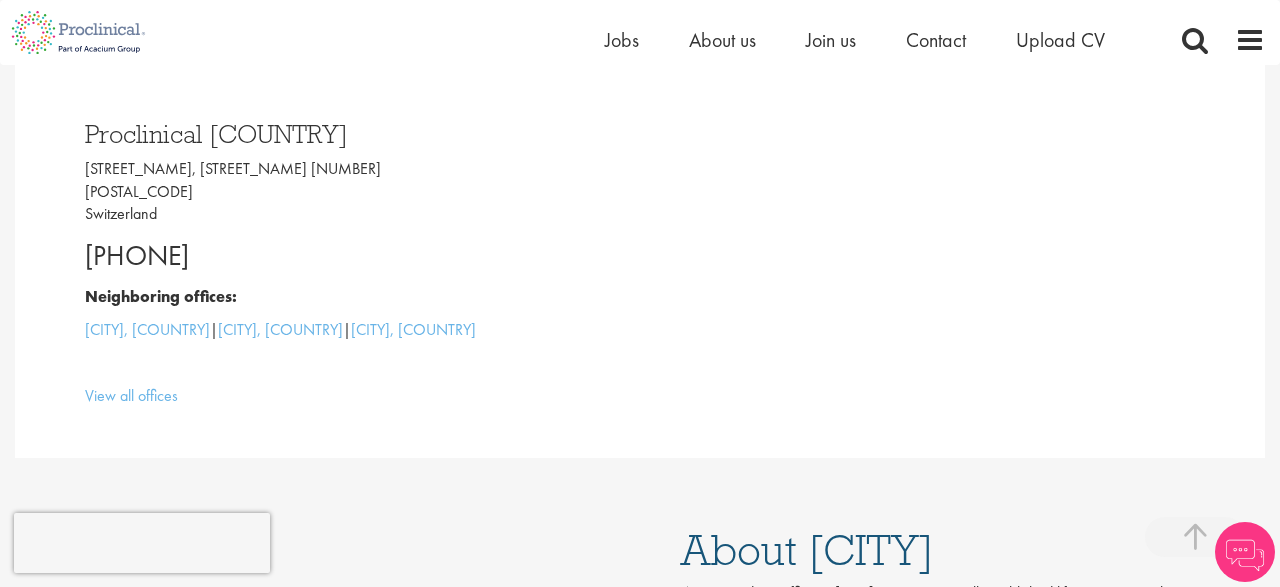 scroll, scrollTop: 416, scrollLeft: 0, axis: vertical 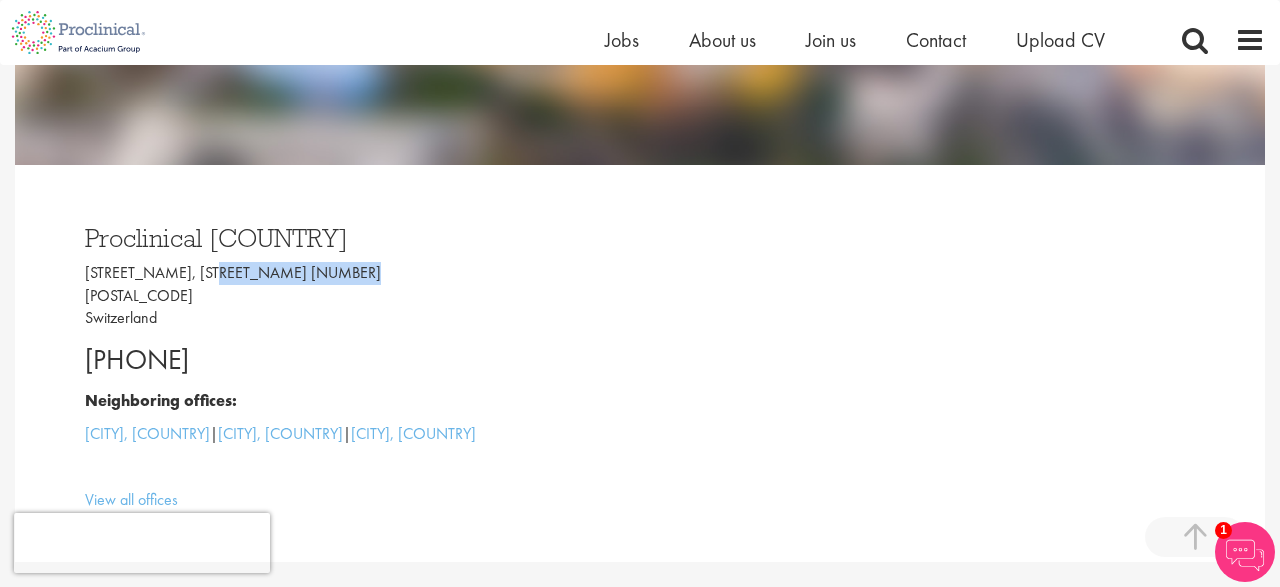 drag, startPoint x: 349, startPoint y: 273, endPoint x: 205, endPoint y: 279, distance: 144.12494 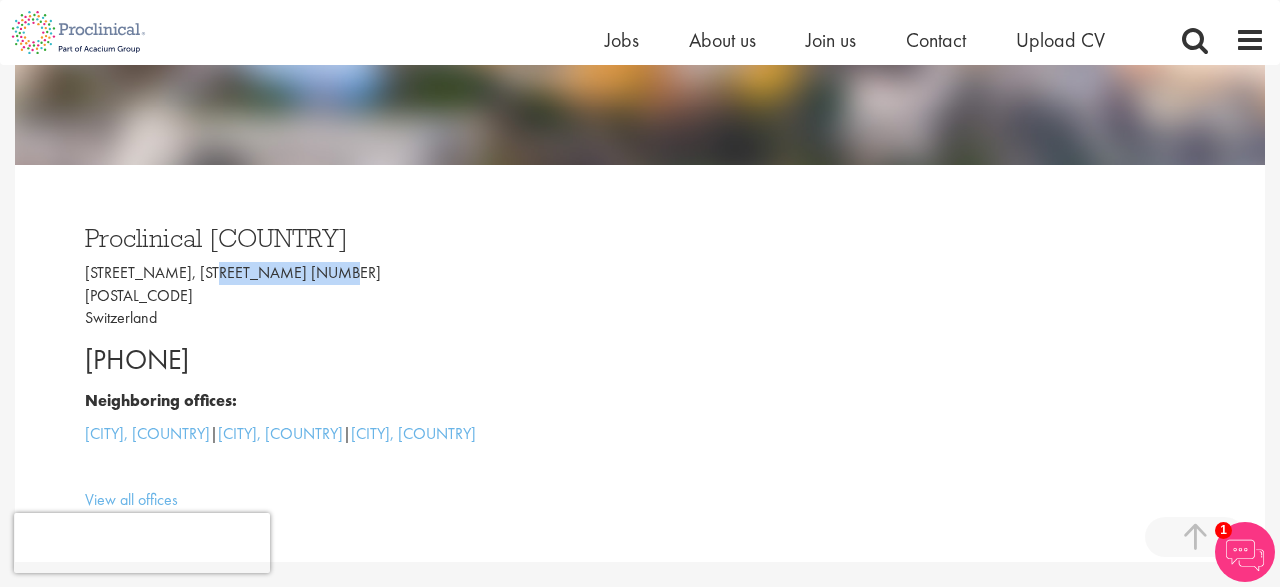 drag, startPoint x: 313, startPoint y: 273, endPoint x: 205, endPoint y: 274, distance: 108.00463 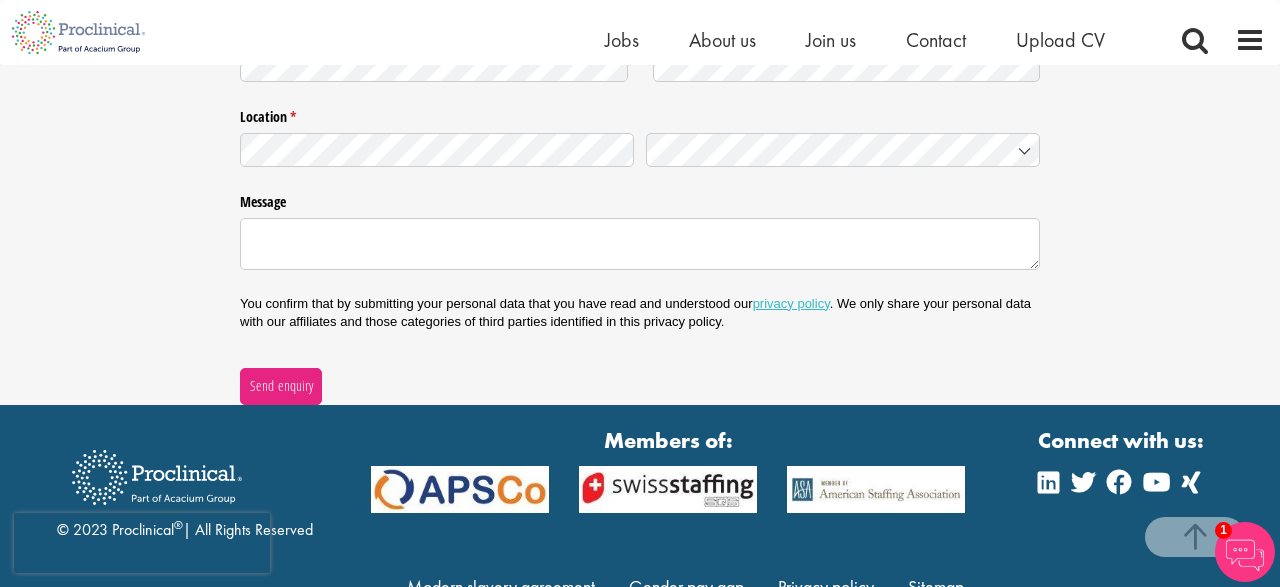 scroll, scrollTop: 3013, scrollLeft: 0, axis: vertical 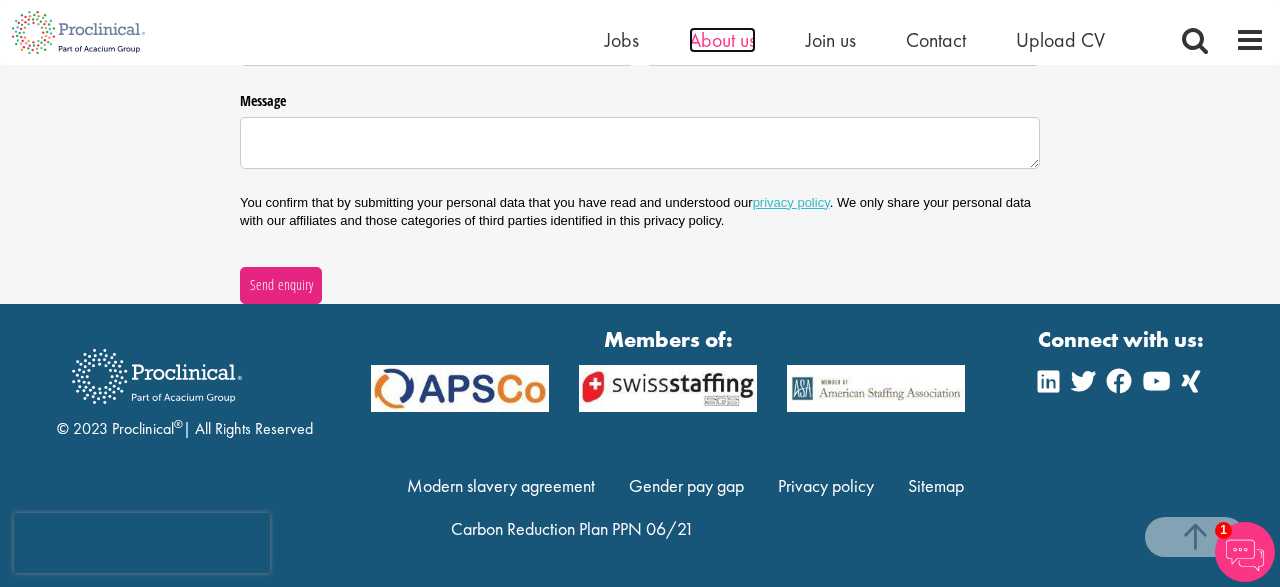 click on "About us" at bounding box center [722, 40] 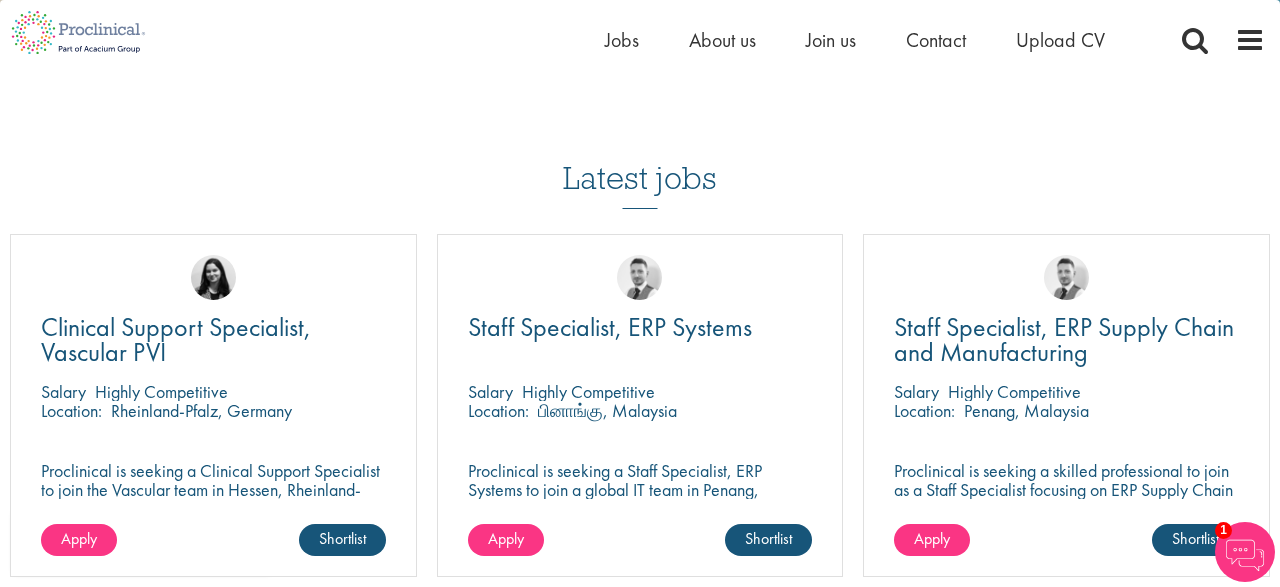 scroll, scrollTop: 3120, scrollLeft: 0, axis: vertical 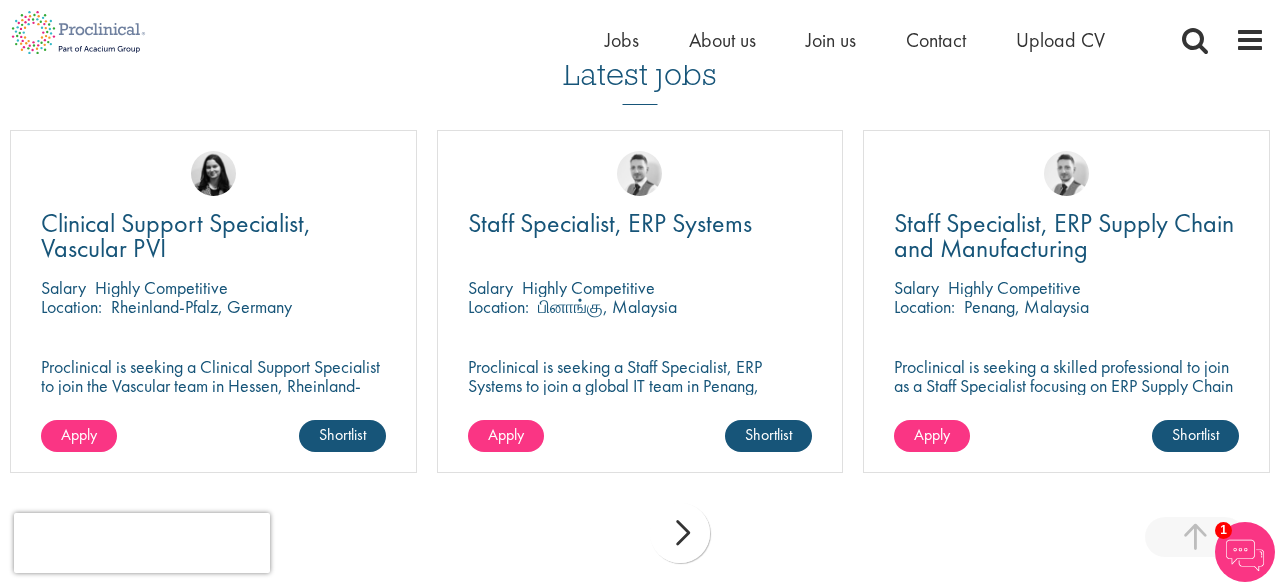 click on "next" at bounding box center (680, 533) 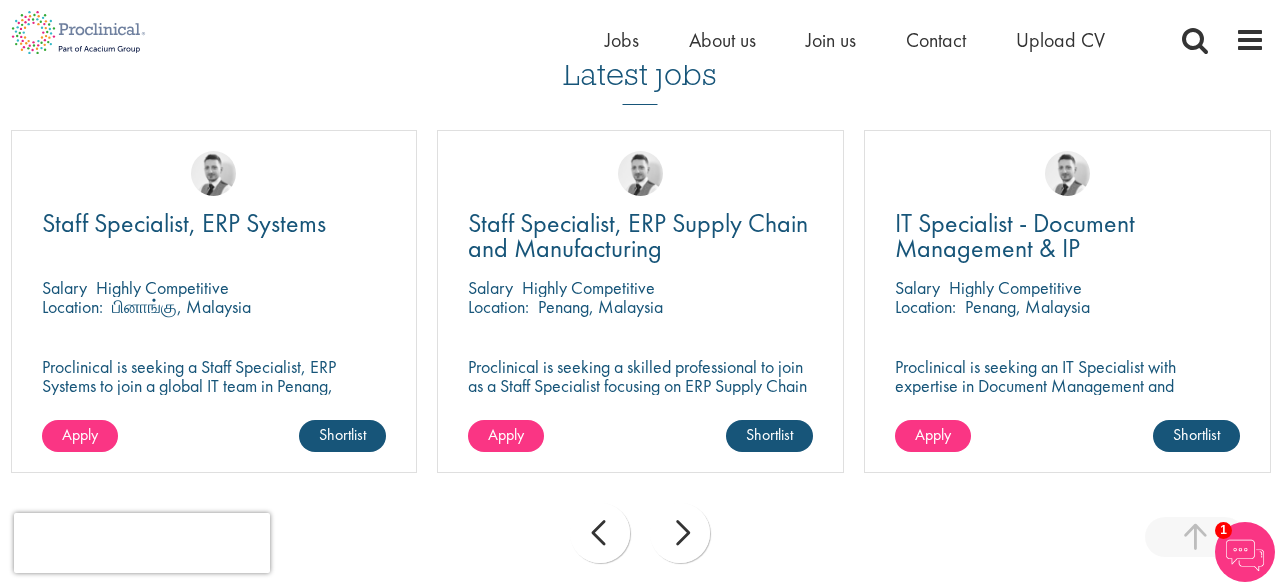 click on "next" at bounding box center (680, 533) 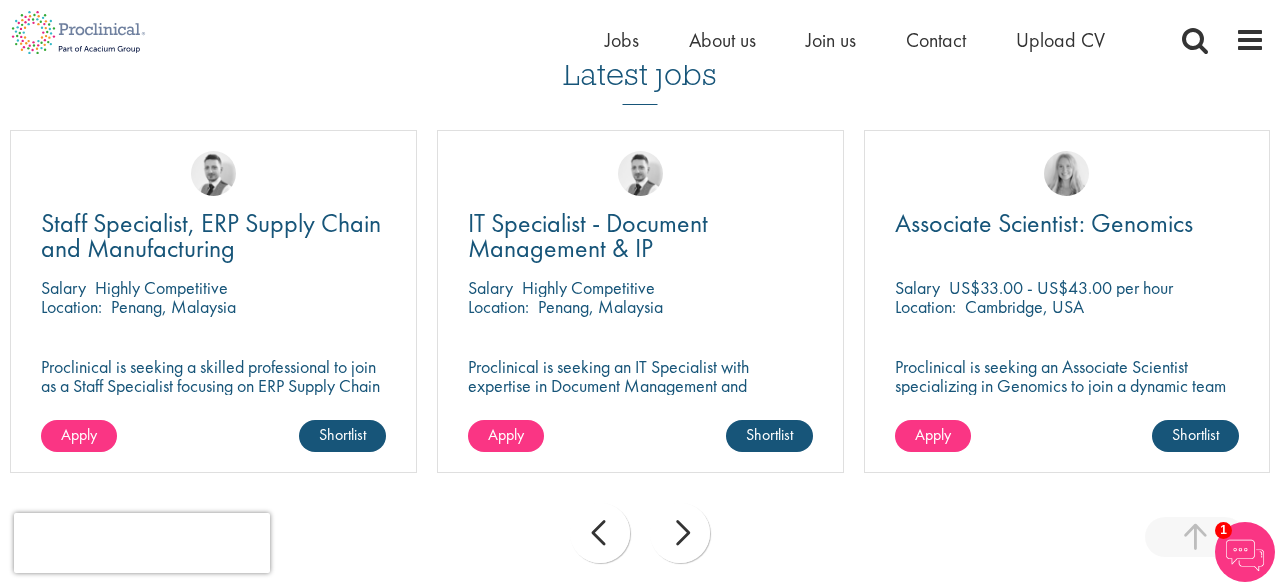 click on "next" at bounding box center (680, 533) 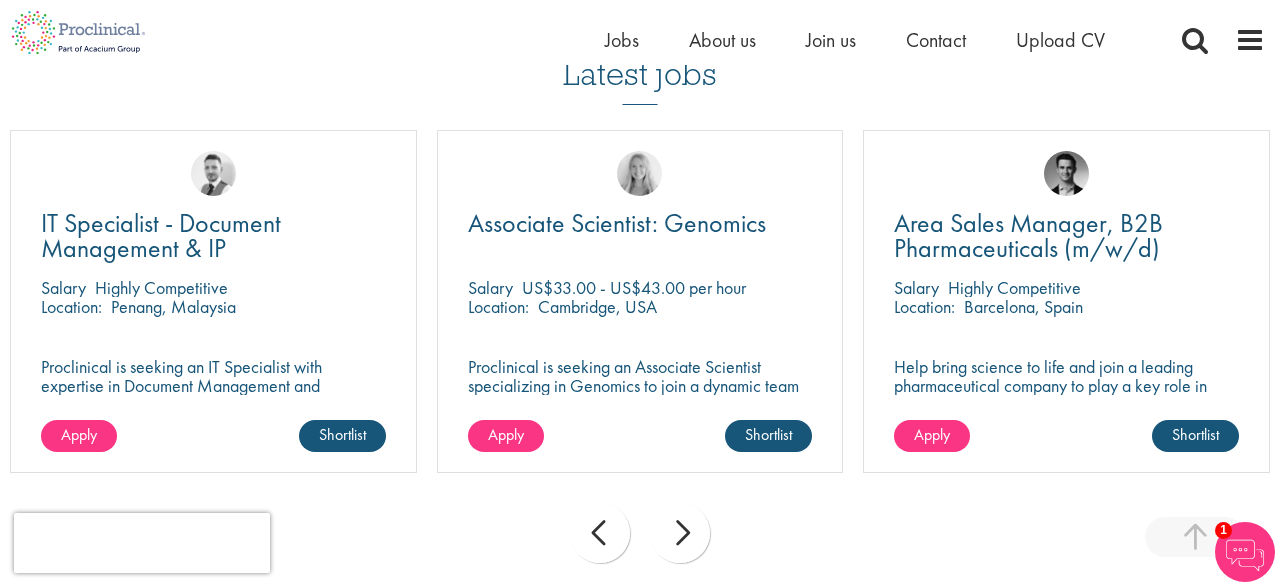 click on "next" at bounding box center [680, 533] 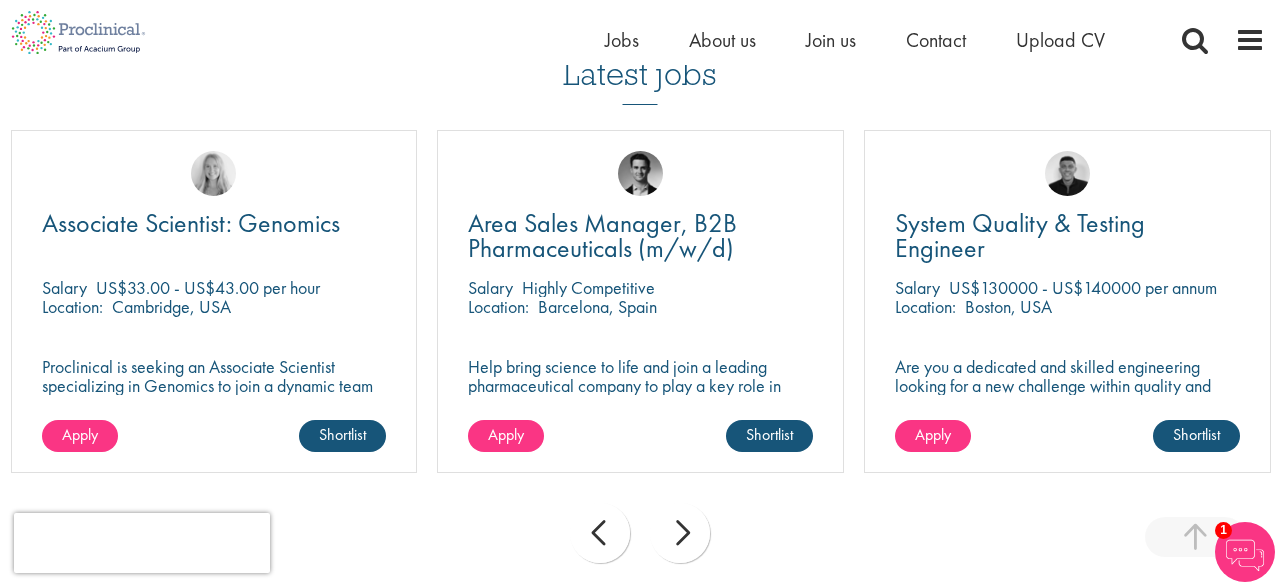 click on "next" at bounding box center [680, 533] 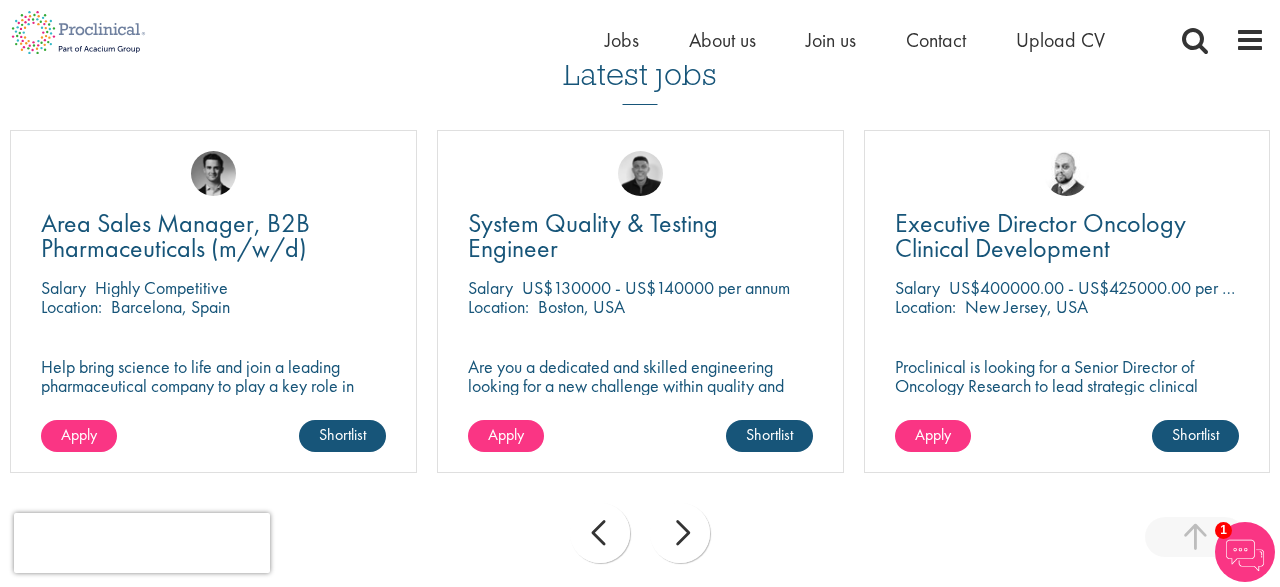 click on "next" at bounding box center (680, 533) 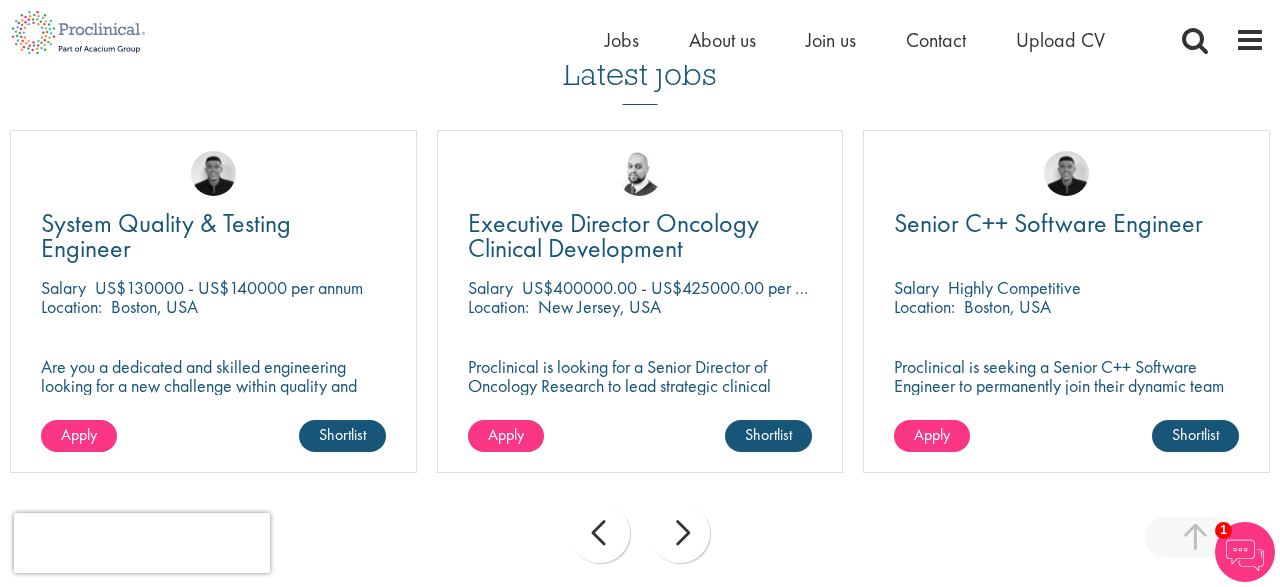 click on "next" at bounding box center [680, 533] 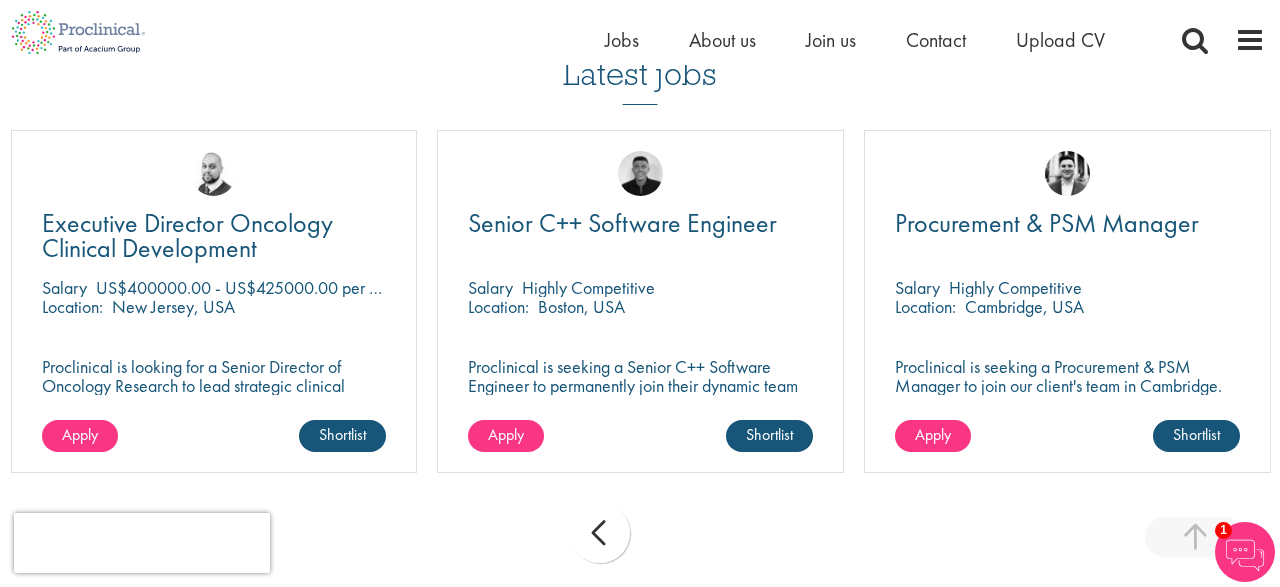 click on "prev next" at bounding box center (640, 536) 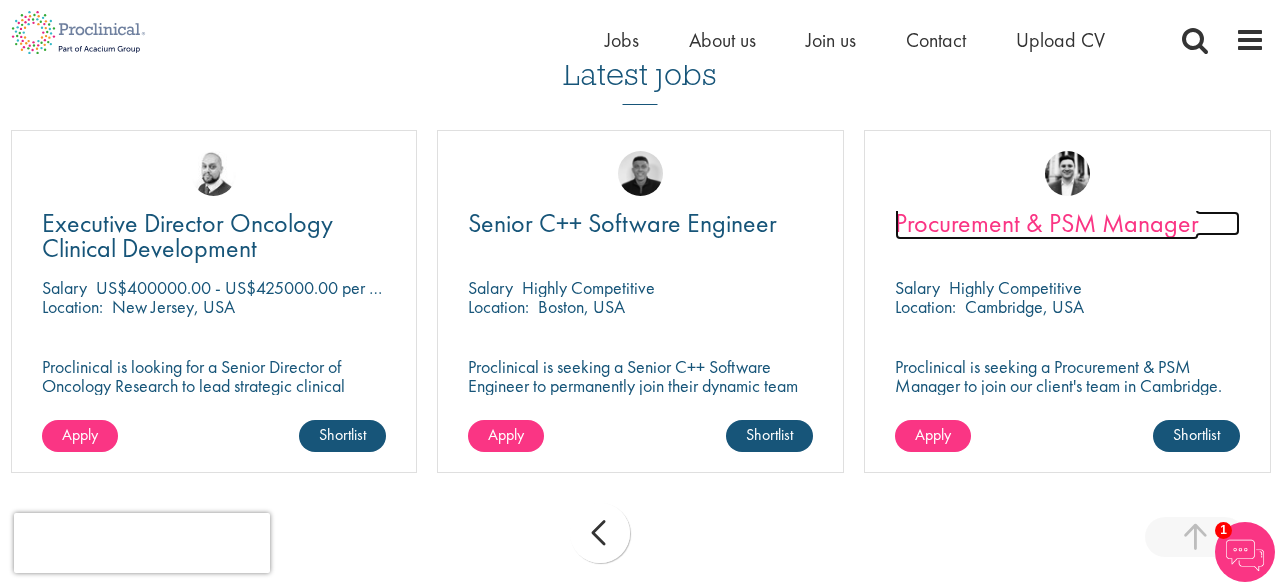 click on "Procurement & PSM Manager" at bounding box center (1047, 223) 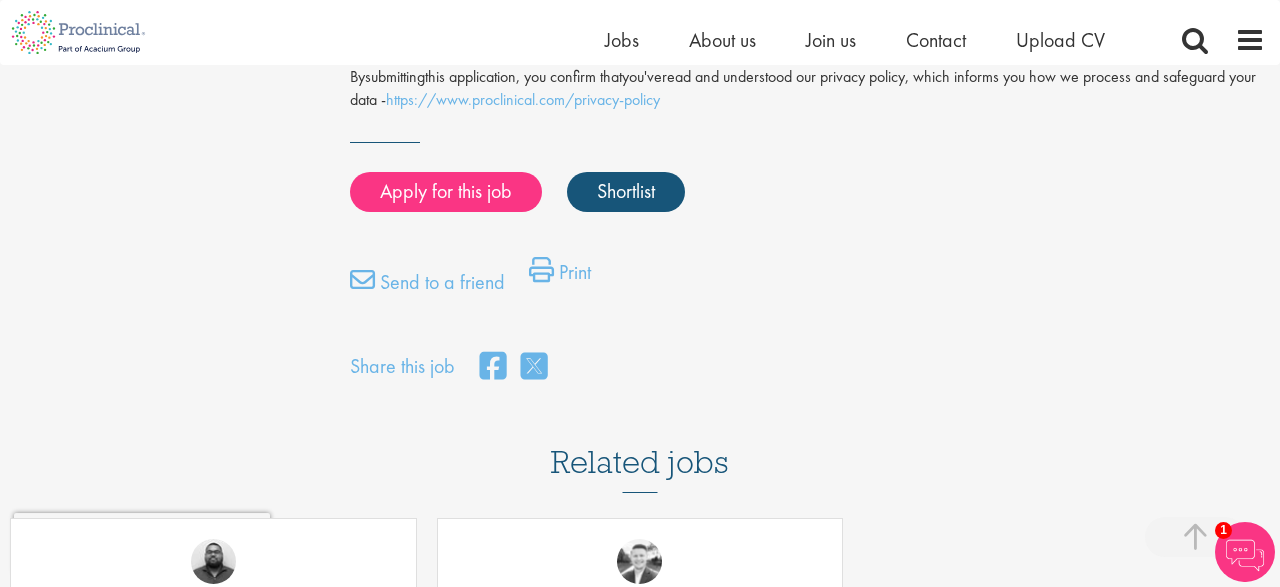 scroll, scrollTop: 1352, scrollLeft: 0, axis: vertical 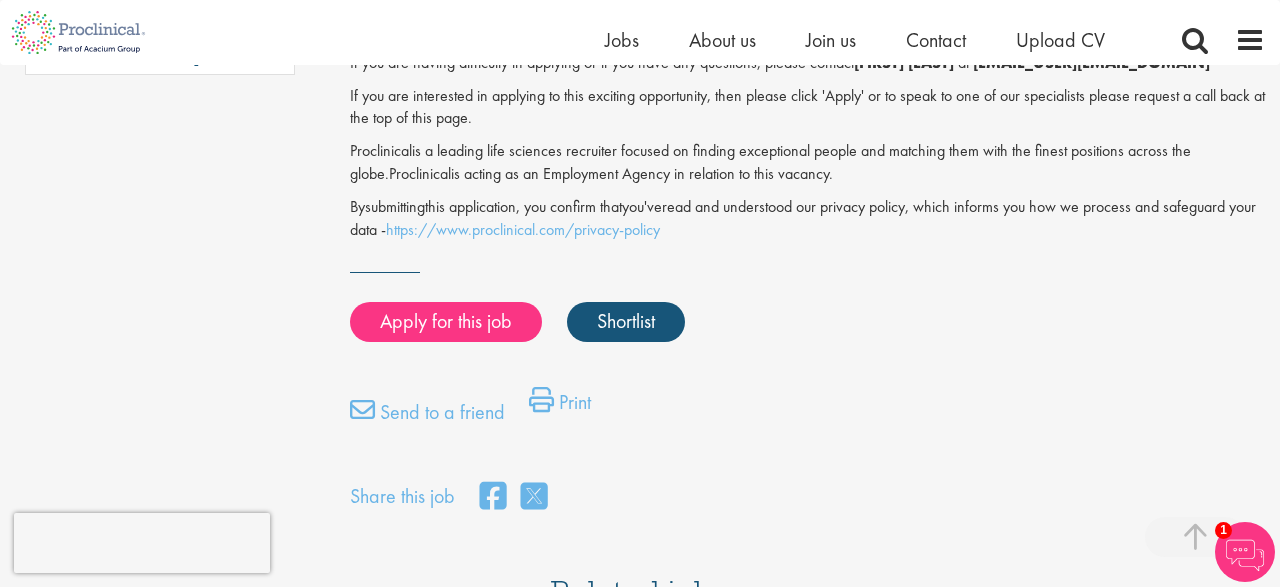 click on "Home
Jobs
About us
Join us
Contact
Upload CV" at bounding box center [880, 45] 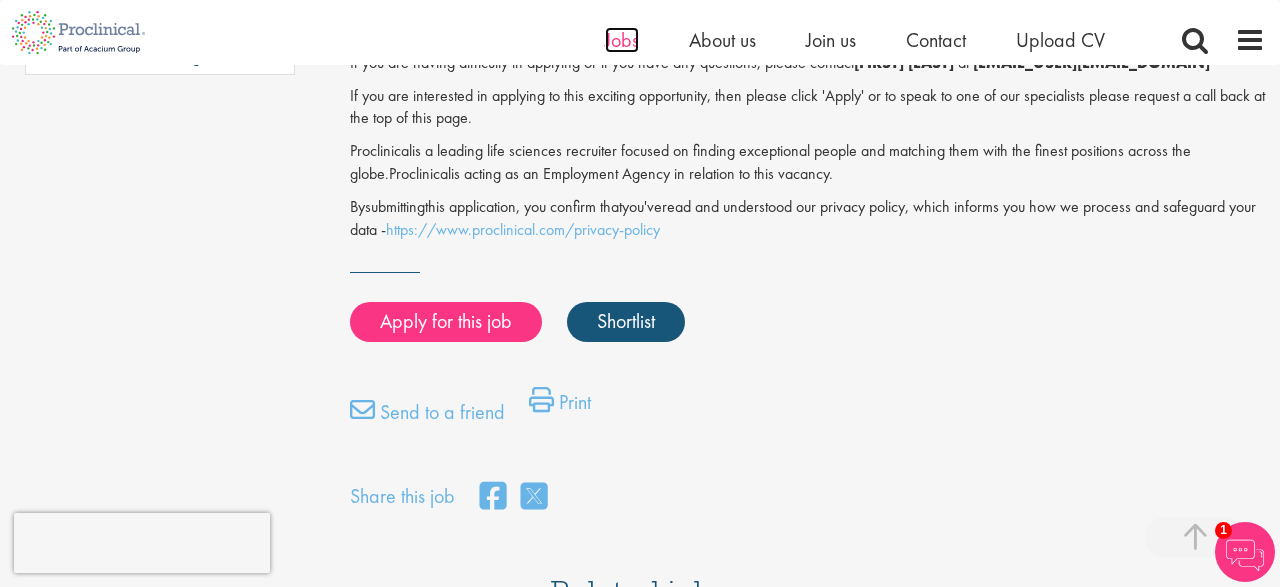 click on "Jobs" at bounding box center [622, 40] 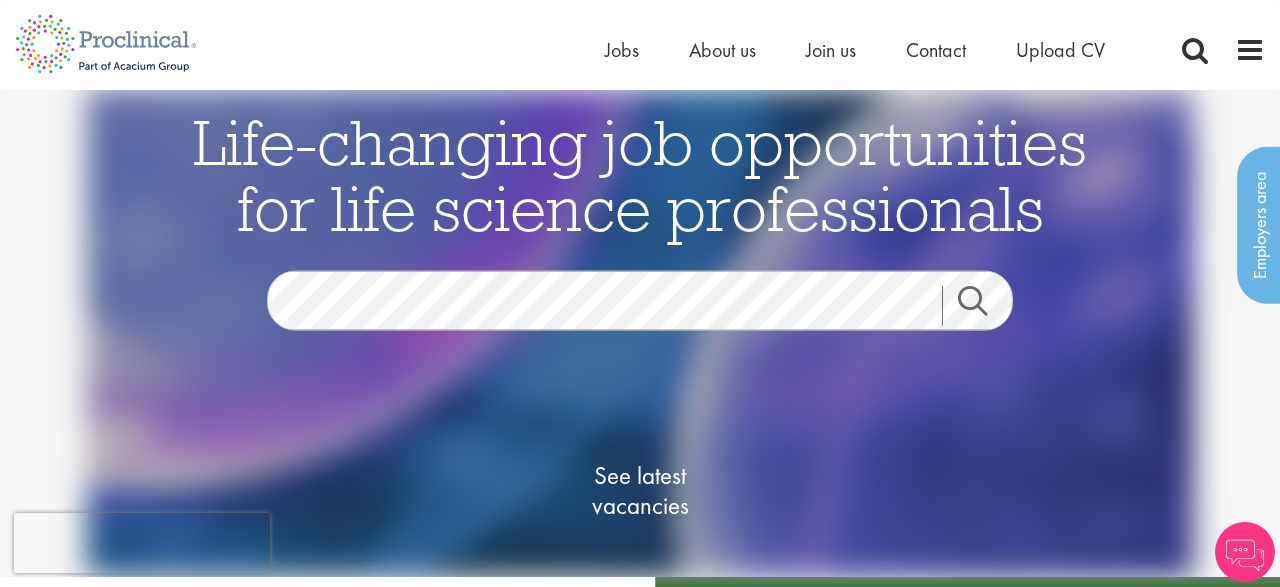 scroll, scrollTop: 0, scrollLeft: 0, axis: both 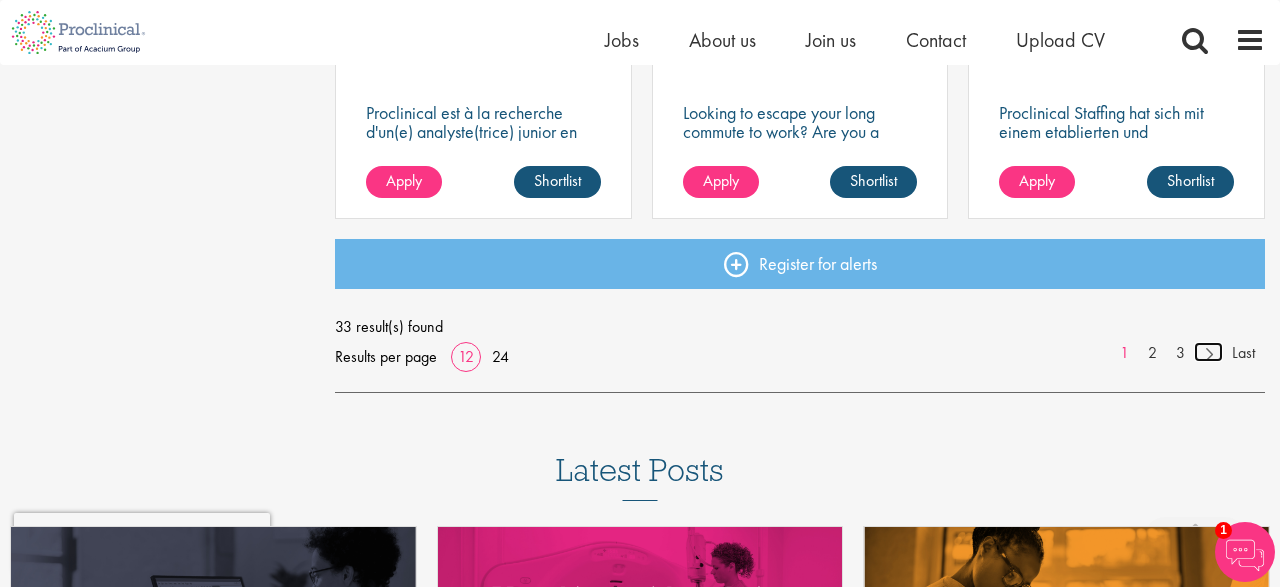 click at bounding box center (1208, 352) 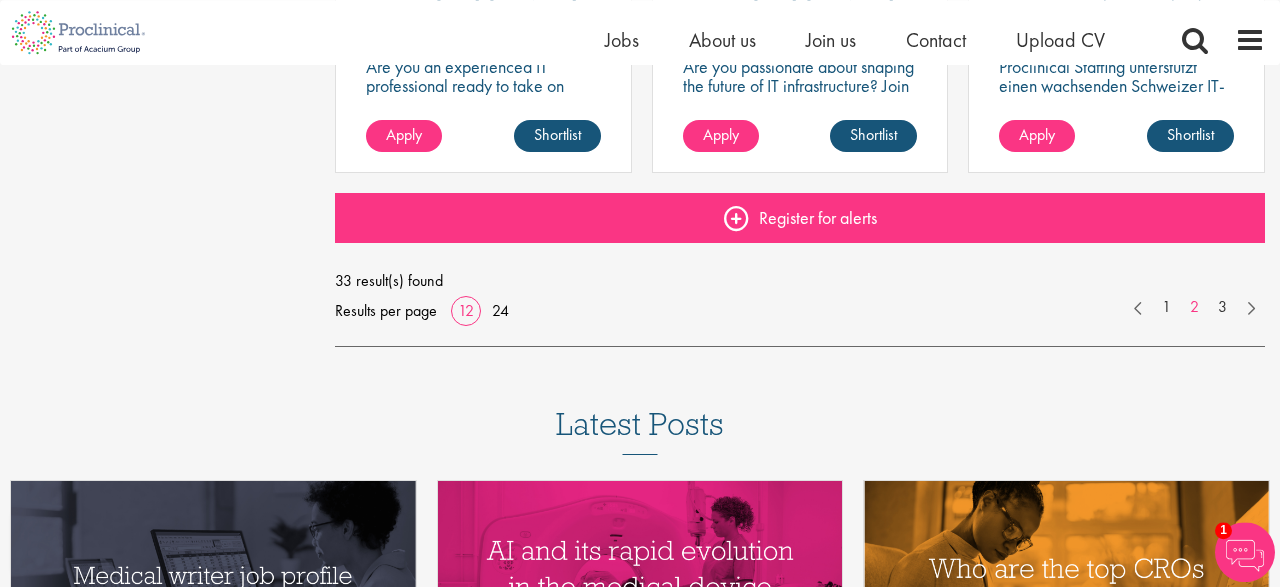scroll, scrollTop: 1872, scrollLeft: 0, axis: vertical 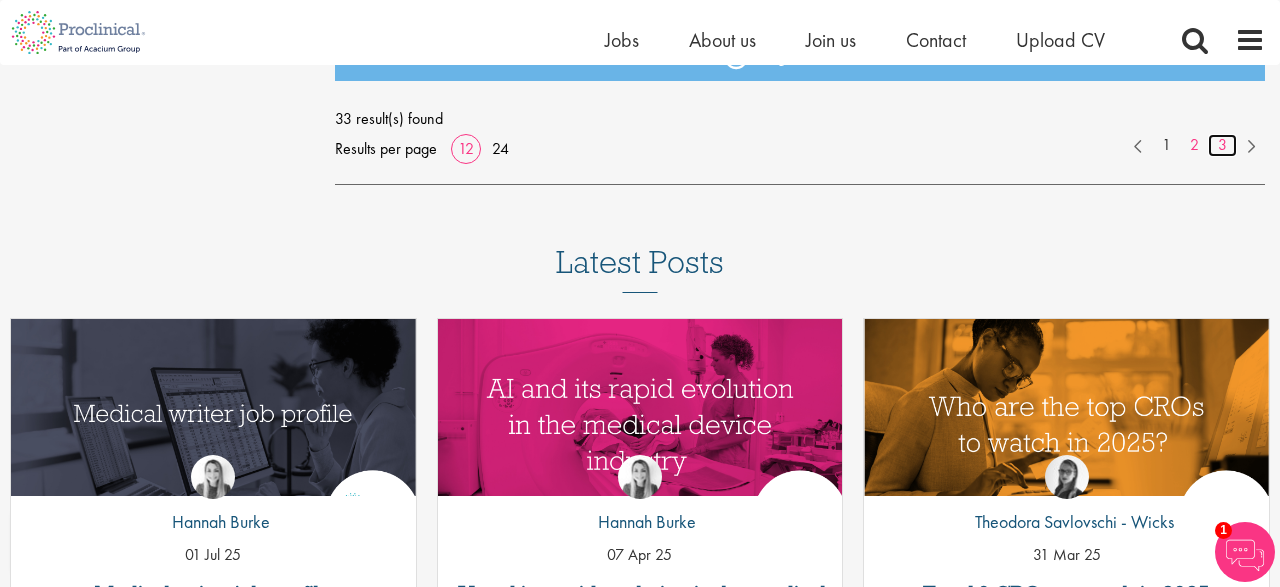 click on "3" at bounding box center [1222, 145] 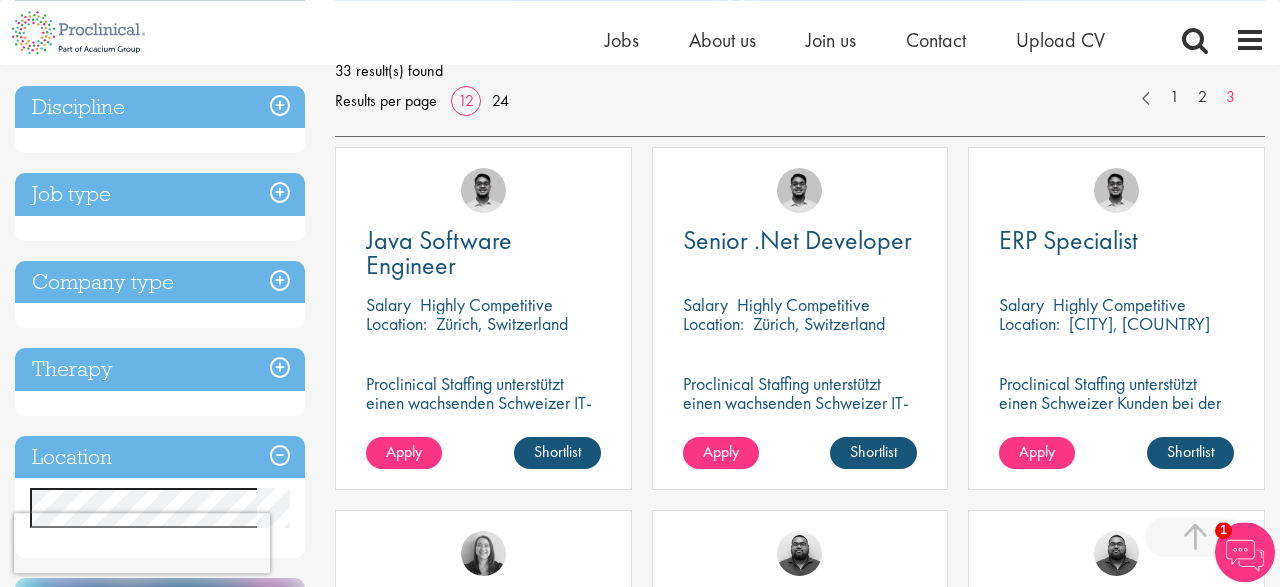 scroll, scrollTop: 312, scrollLeft: 0, axis: vertical 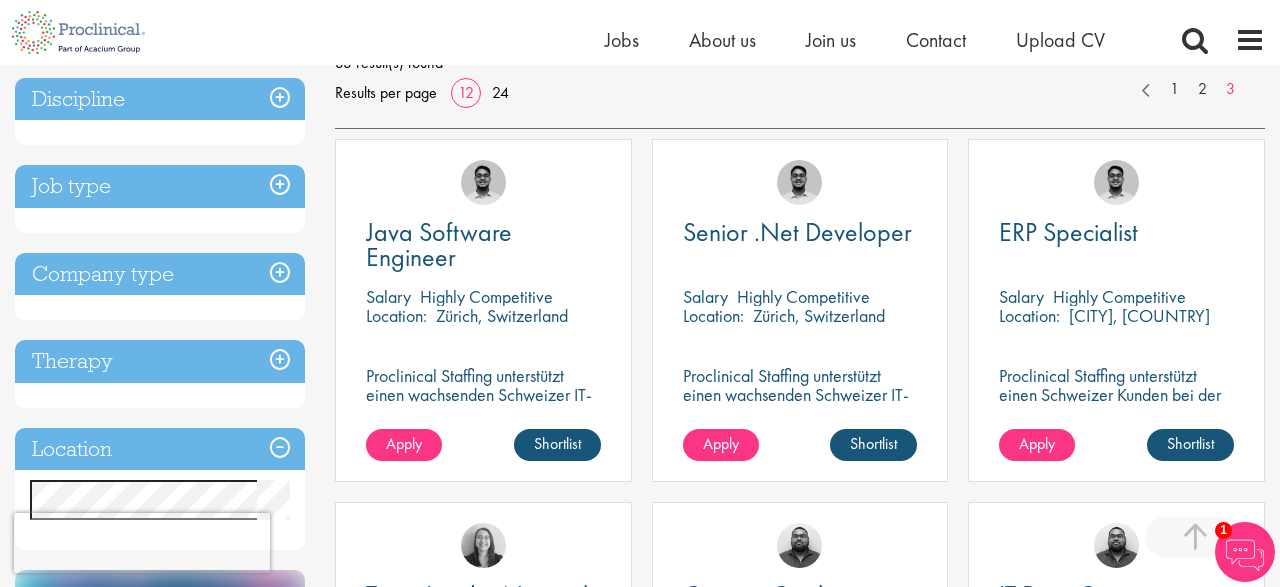click on "Home
Jobs
About us
Join us
Contact
Upload CV" at bounding box center (632, 32) 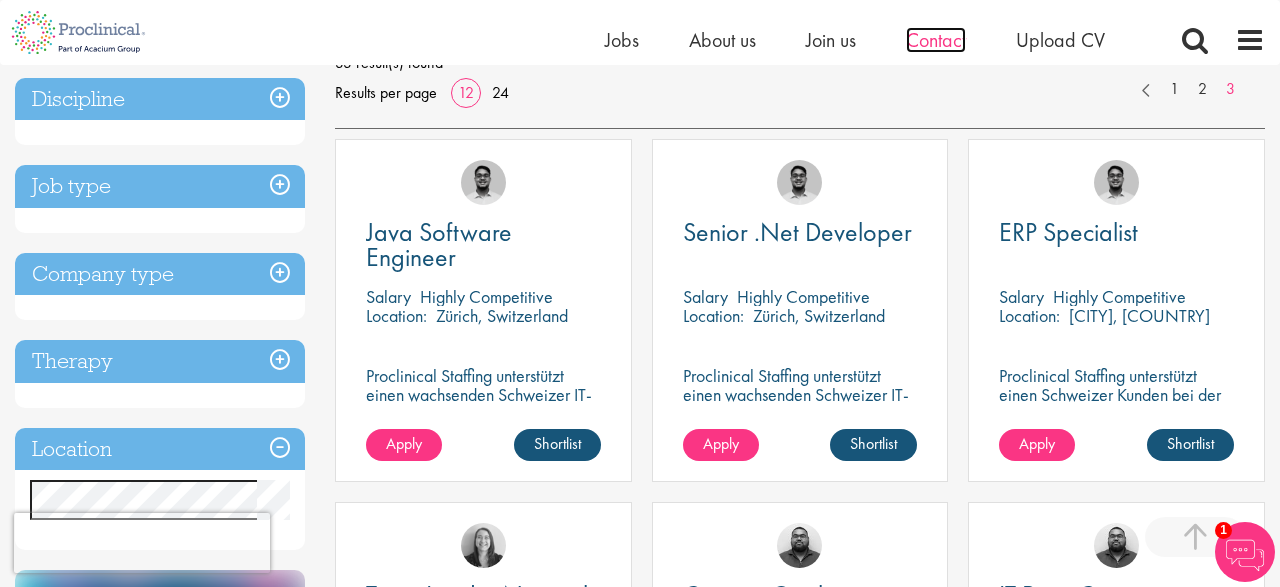 click on "Contact" at bounding box center (936, 40) 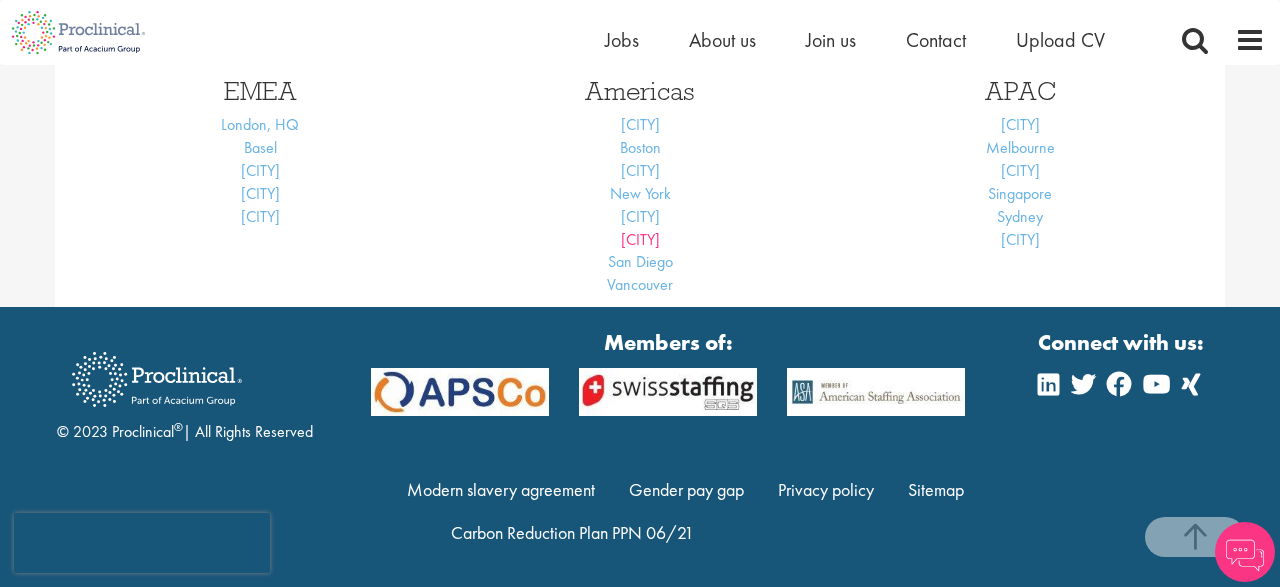 scroll, scrollTop: 974, scrollLeft: 0, axis: vertical 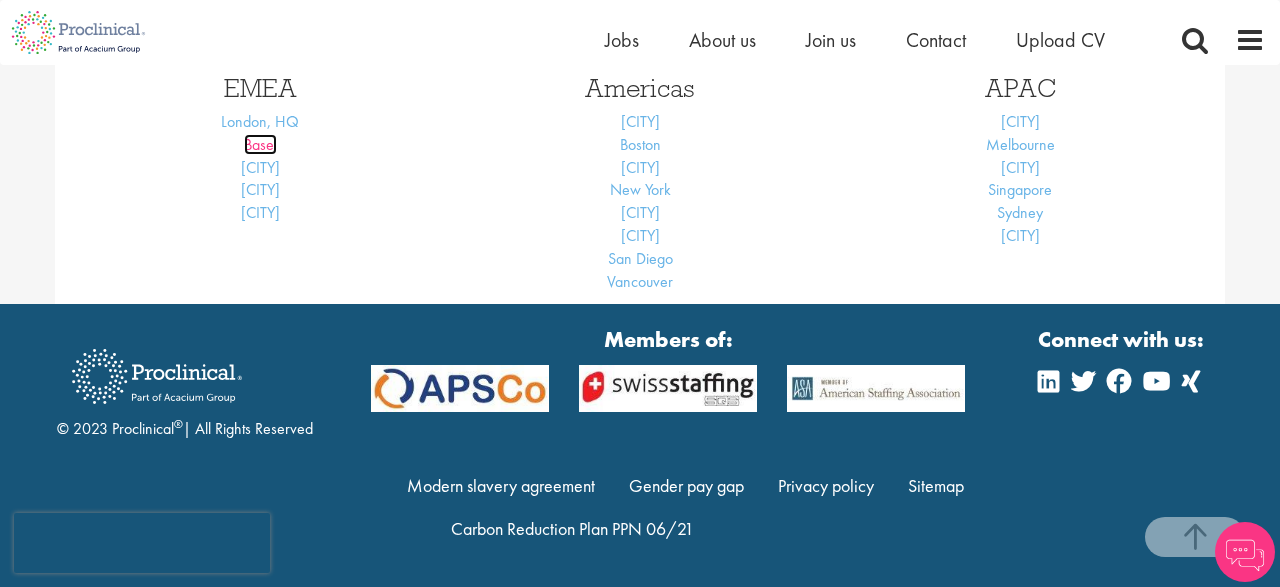 click on "Basel" at bounding box center (260, 144) 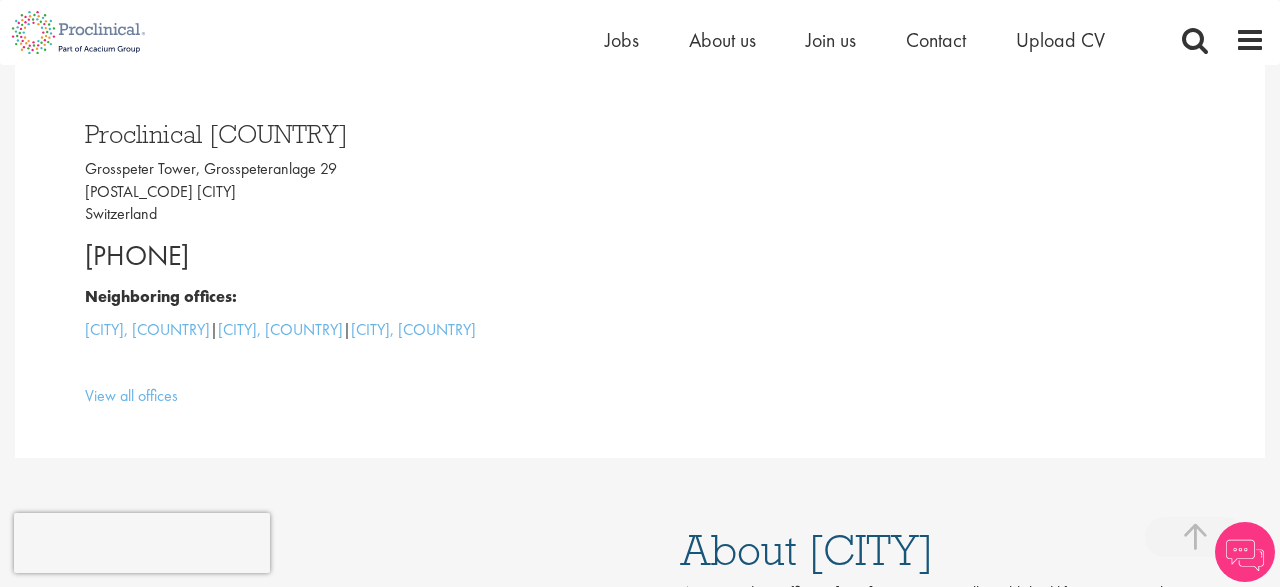 scroll, scrollTop: 520, scrollLeft: 0, axis: vertical 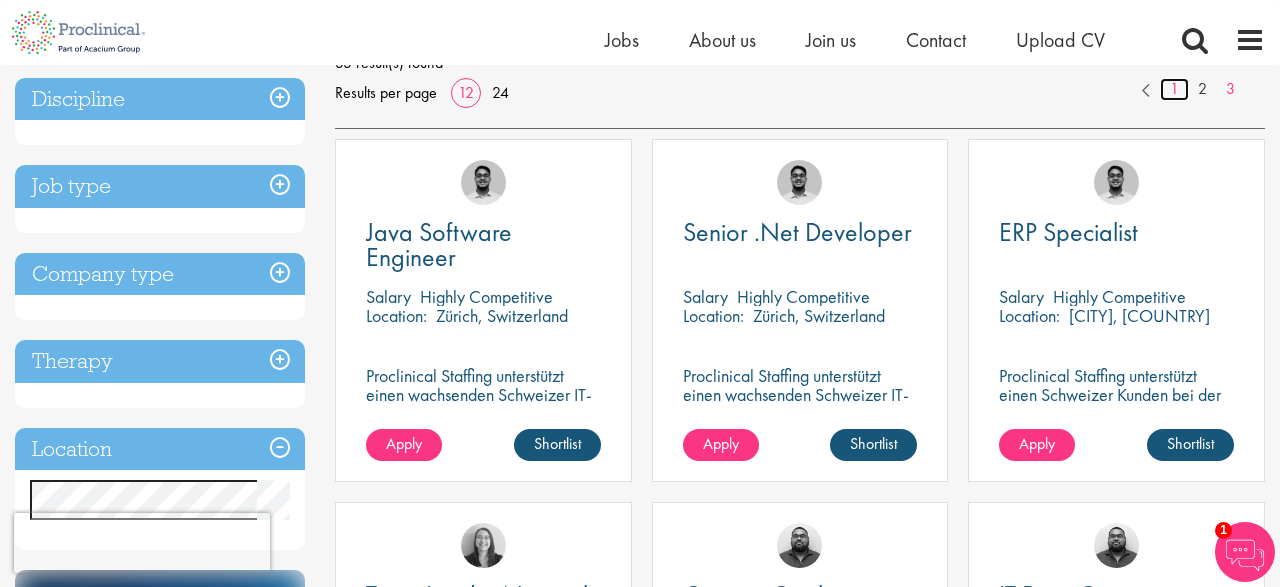 click on "1" at bounding box center (1174, 89) 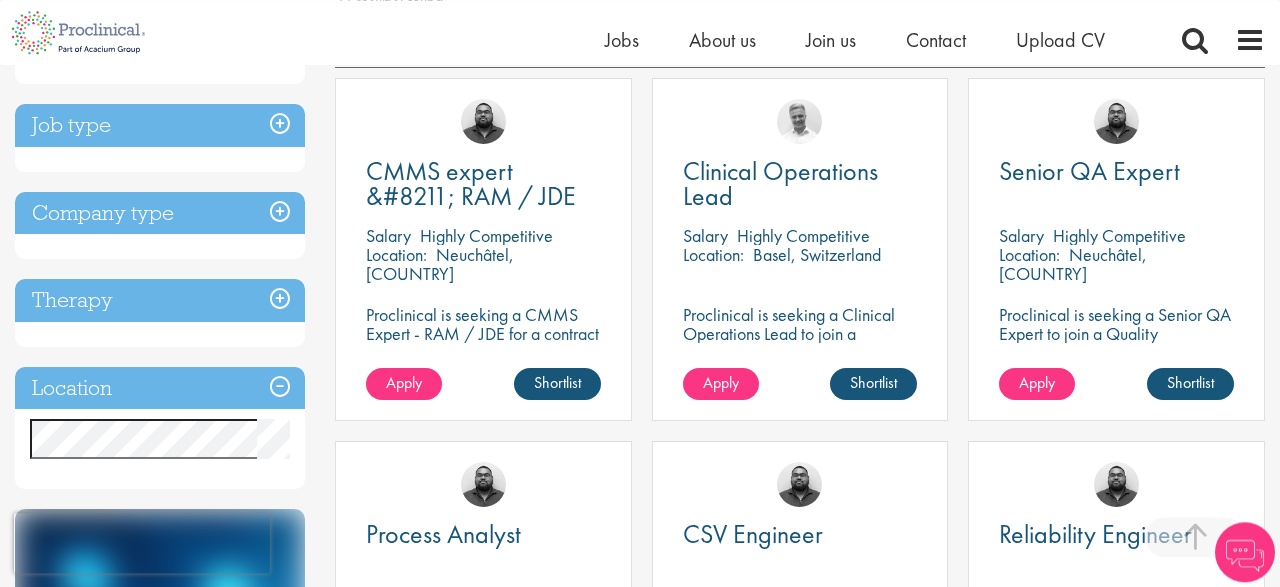 scroll, scrollTop: 416, scrollLeft: 0, axis: vertical 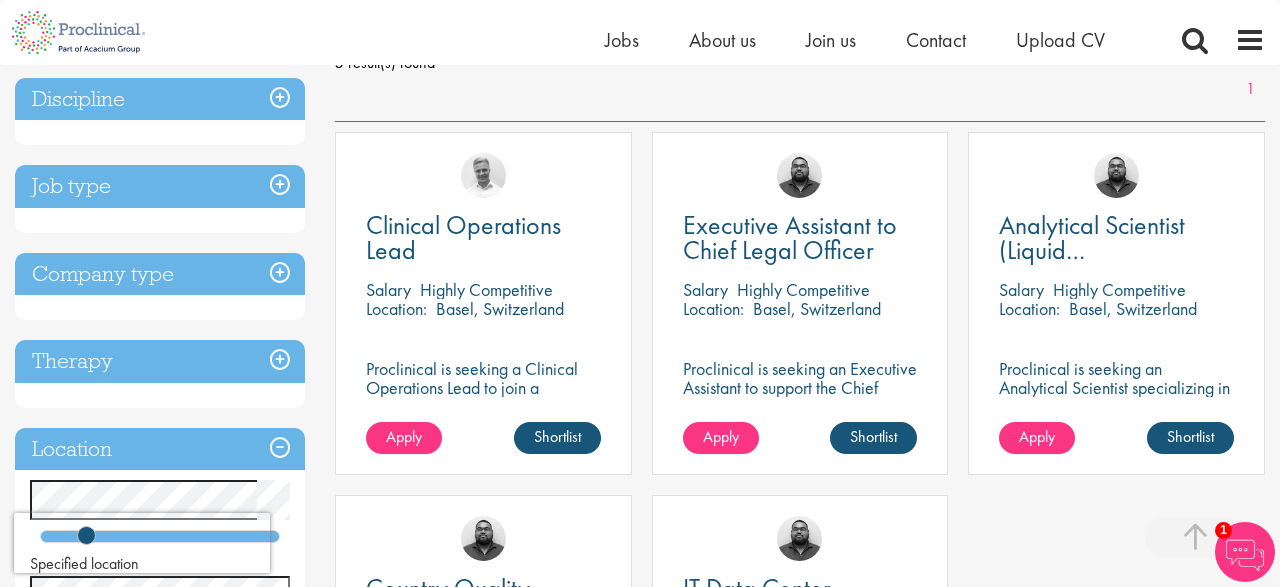 click on "Location:
[CITY], [COUNTRY]" at bounding box center (483, 319) 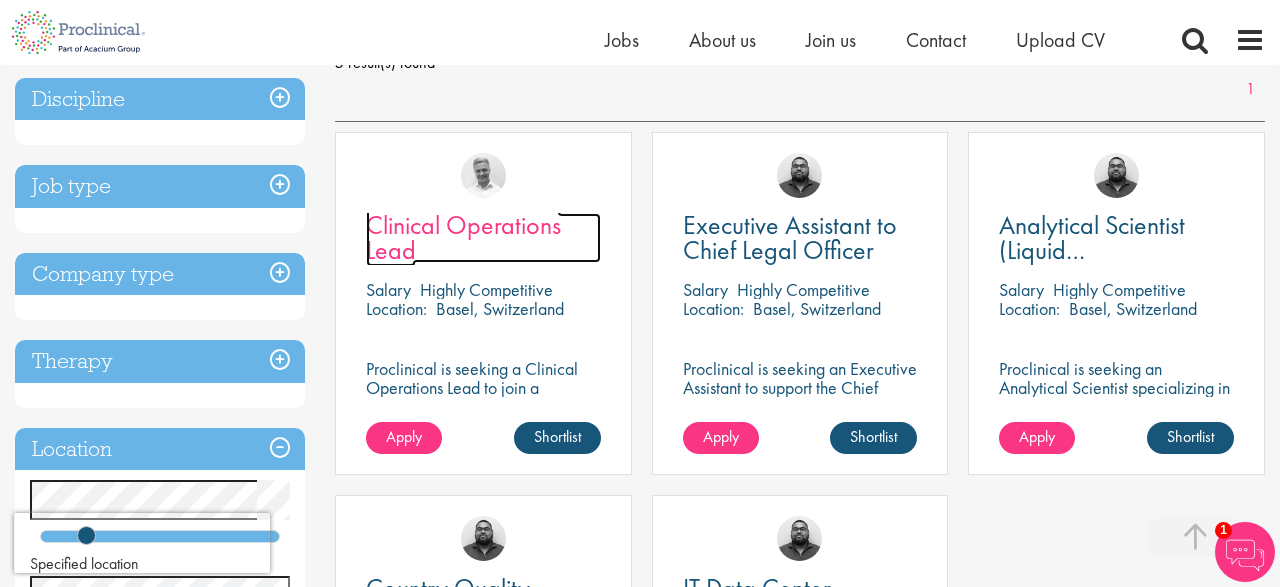 click on "Clinical Operations Lead" at bounding box center [463, 237] 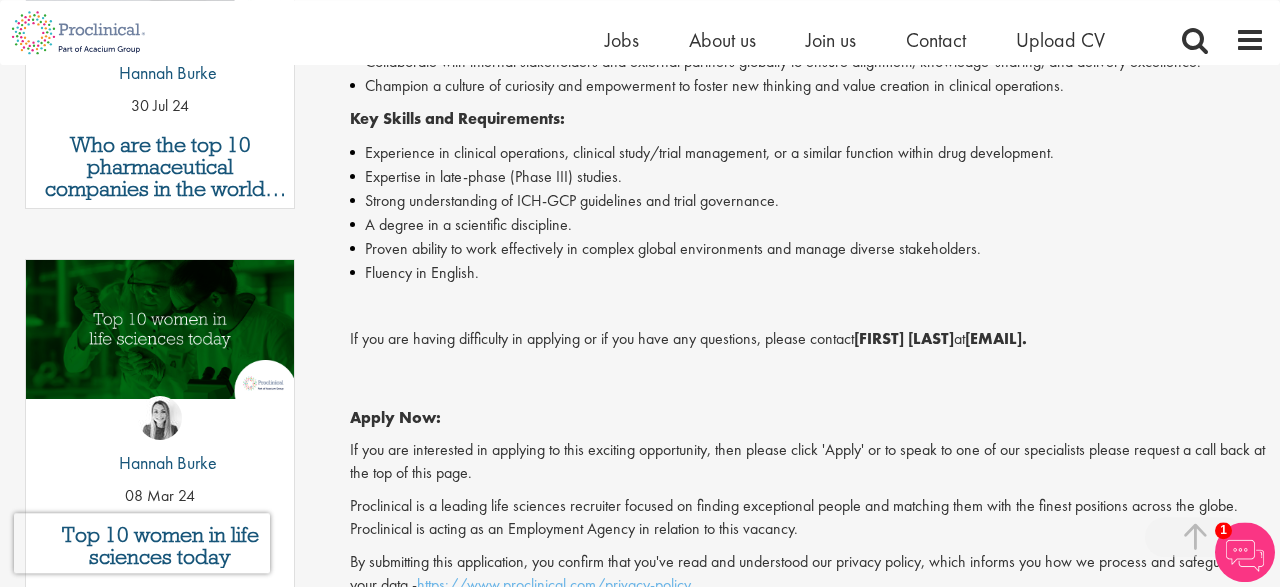 scroll, scrollTop: 832, scrollLeft: 0, axis: vertical 